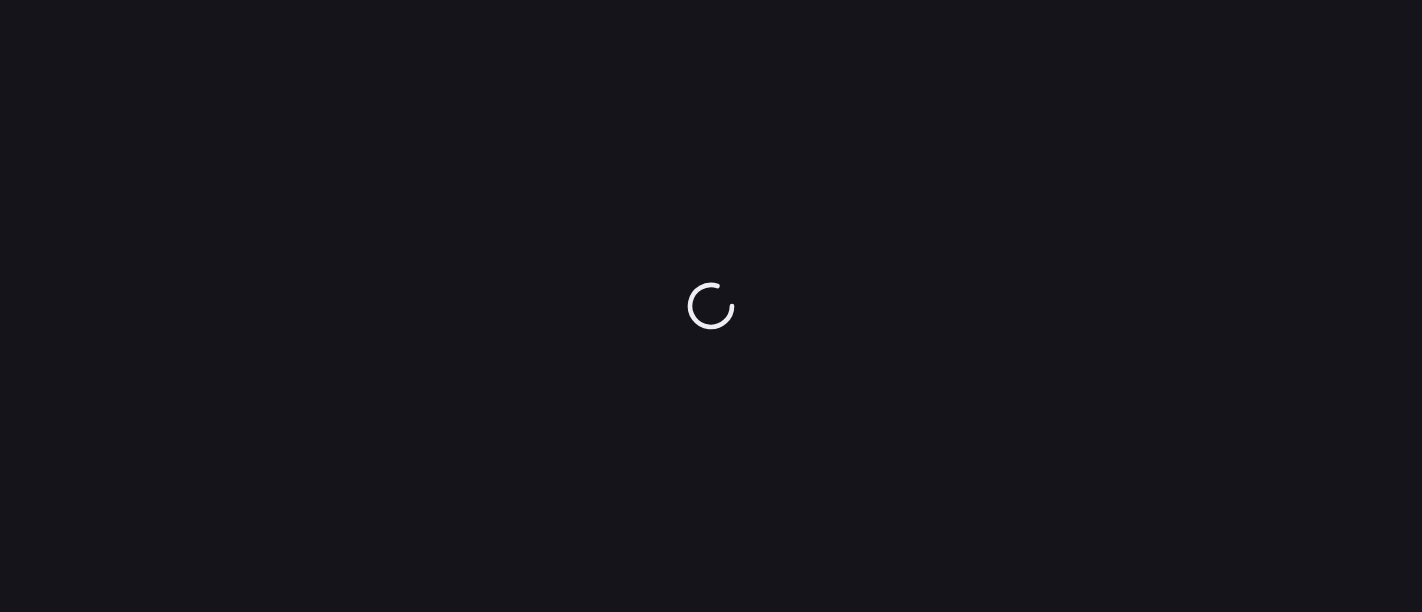 scroll, scrollTop: 0, scrollLeft: 0, axis: both 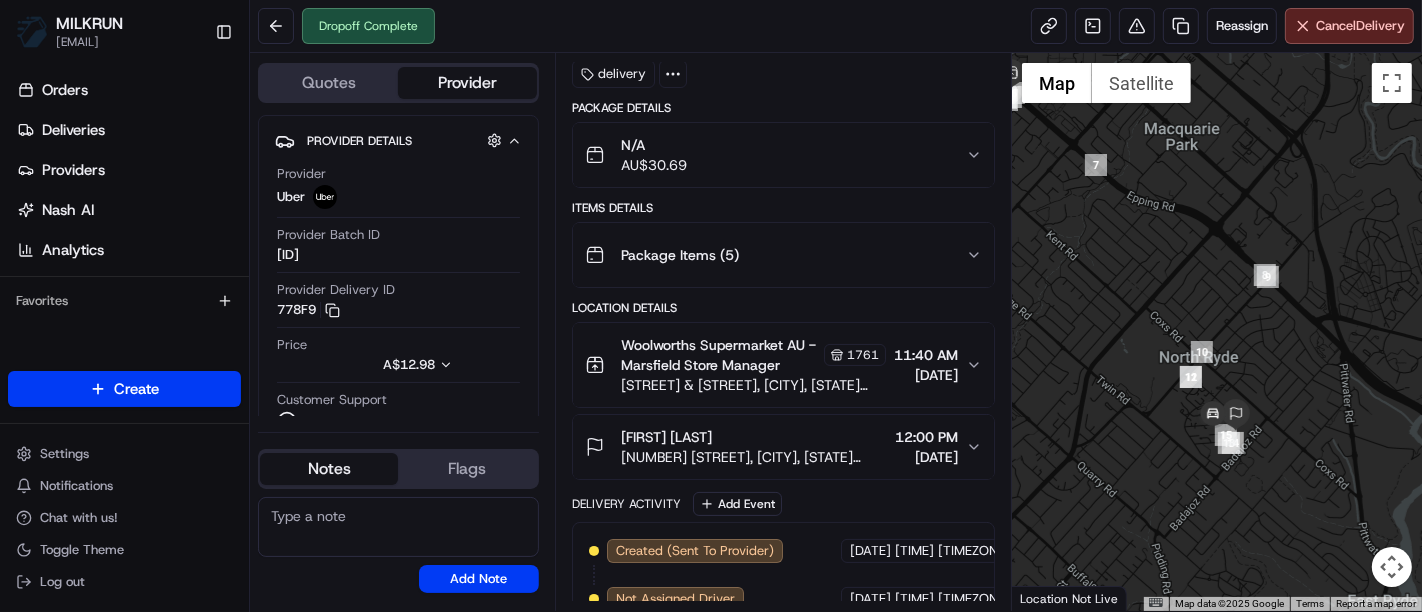drag, startPoint x: 1294, startPoint y: 552, endPoint x: 1142, endPoint y: 415, distance: 204.62894 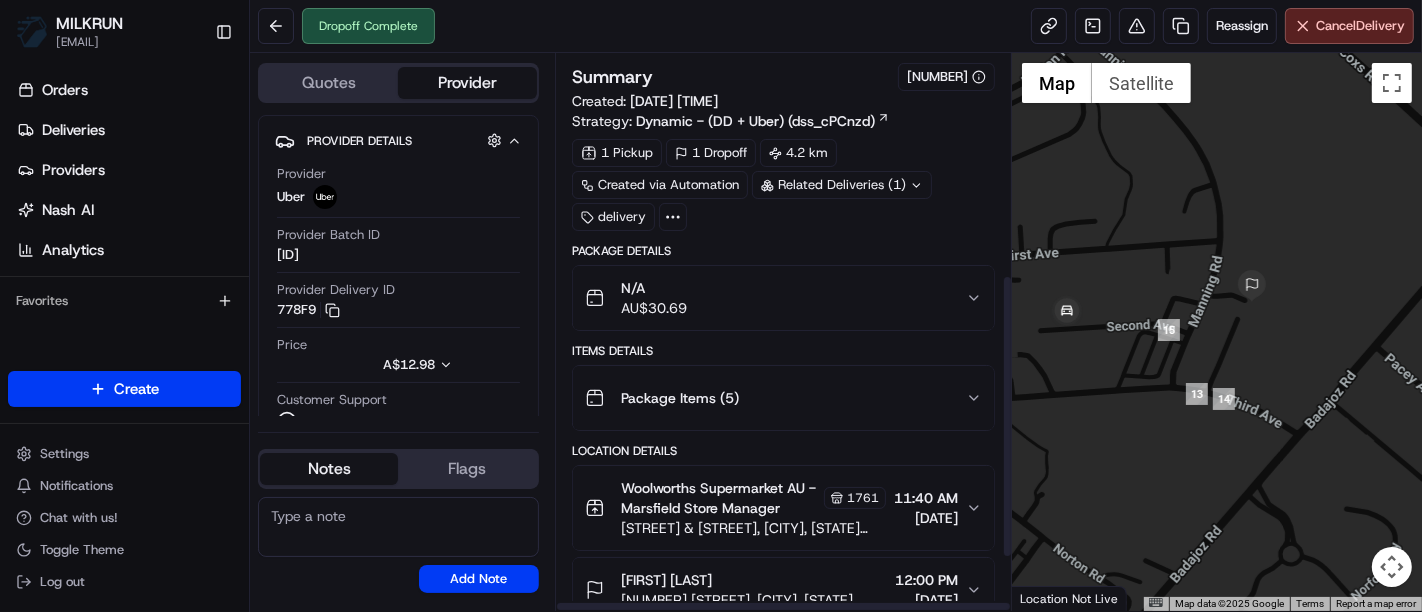 scroll, scrollTop: 542, scrollLeft: 0, axis: vertical 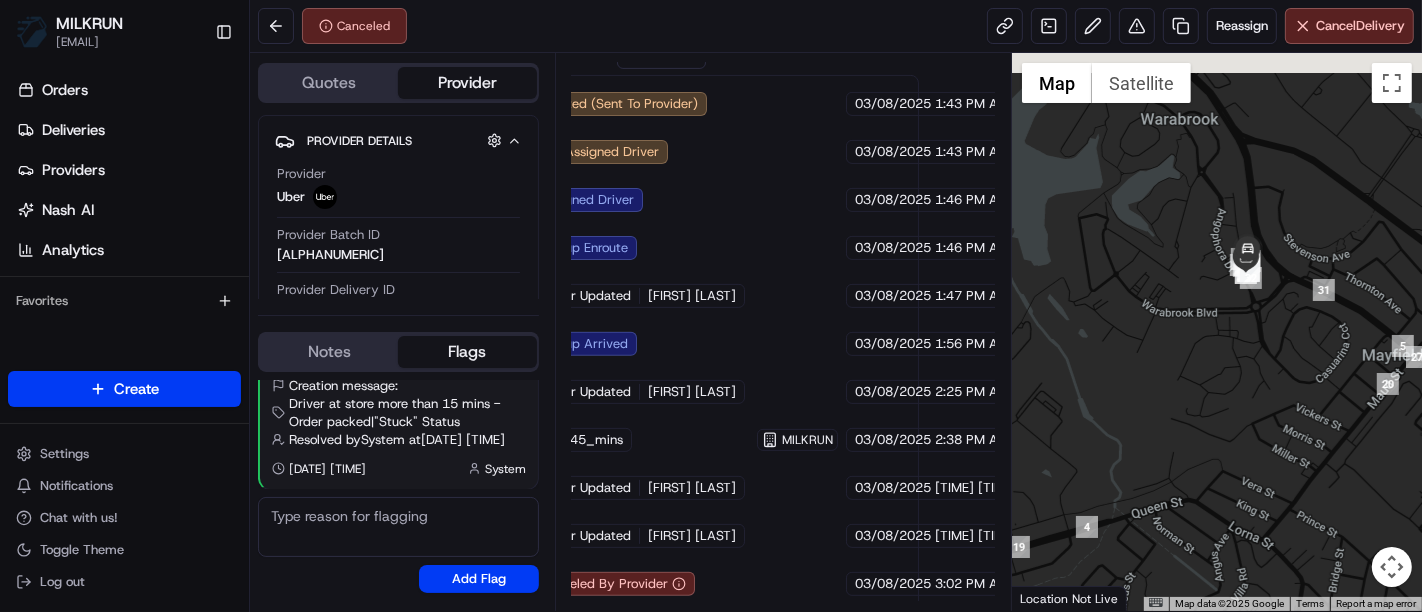 drag, startPoint x: 1290, startPoint y: 291, endPoint x: 1184, endPoint y: 440, distance: 182.85786 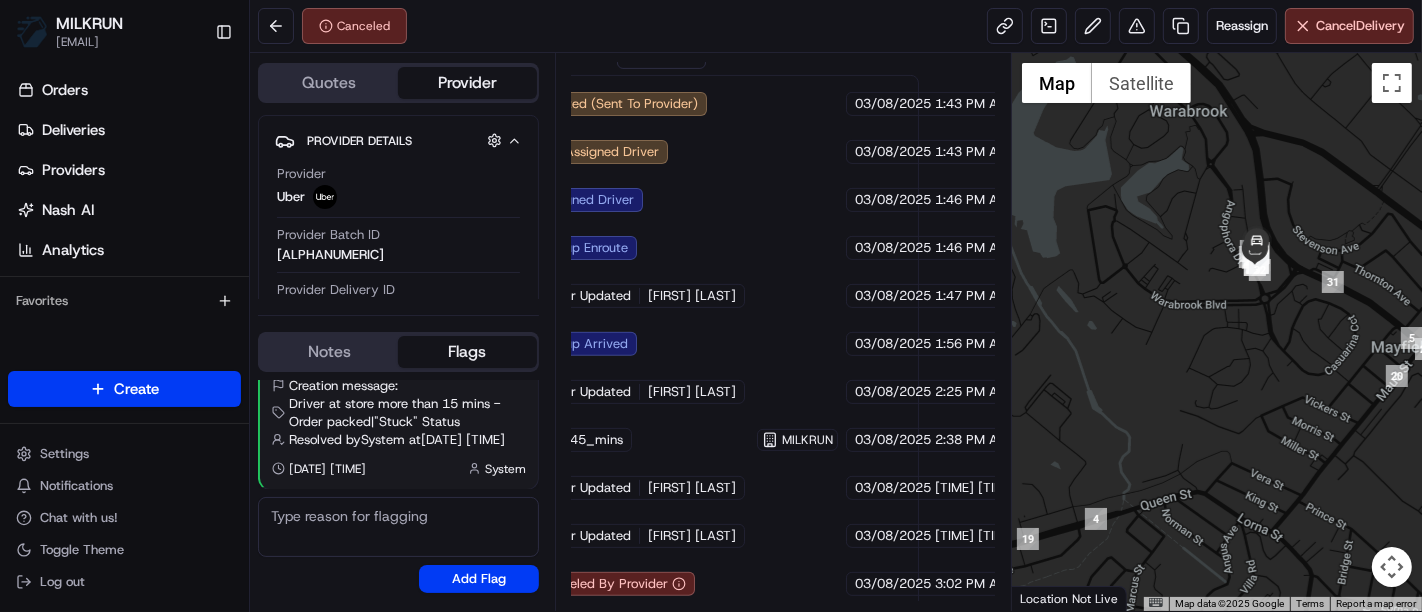 drag, startPoint x: 1184, startPoint y: 440, endPoint x: 1377, endPoint y: 307, distance: 234.38857 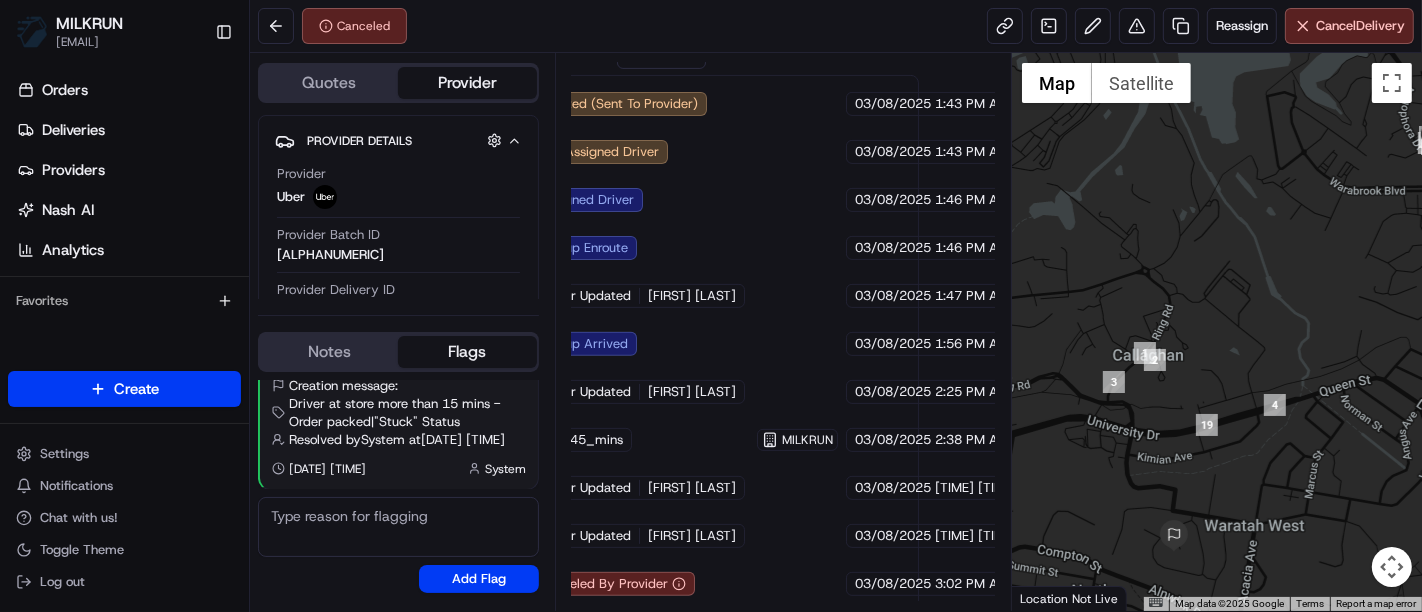 click at bounding box center [1217, 332] 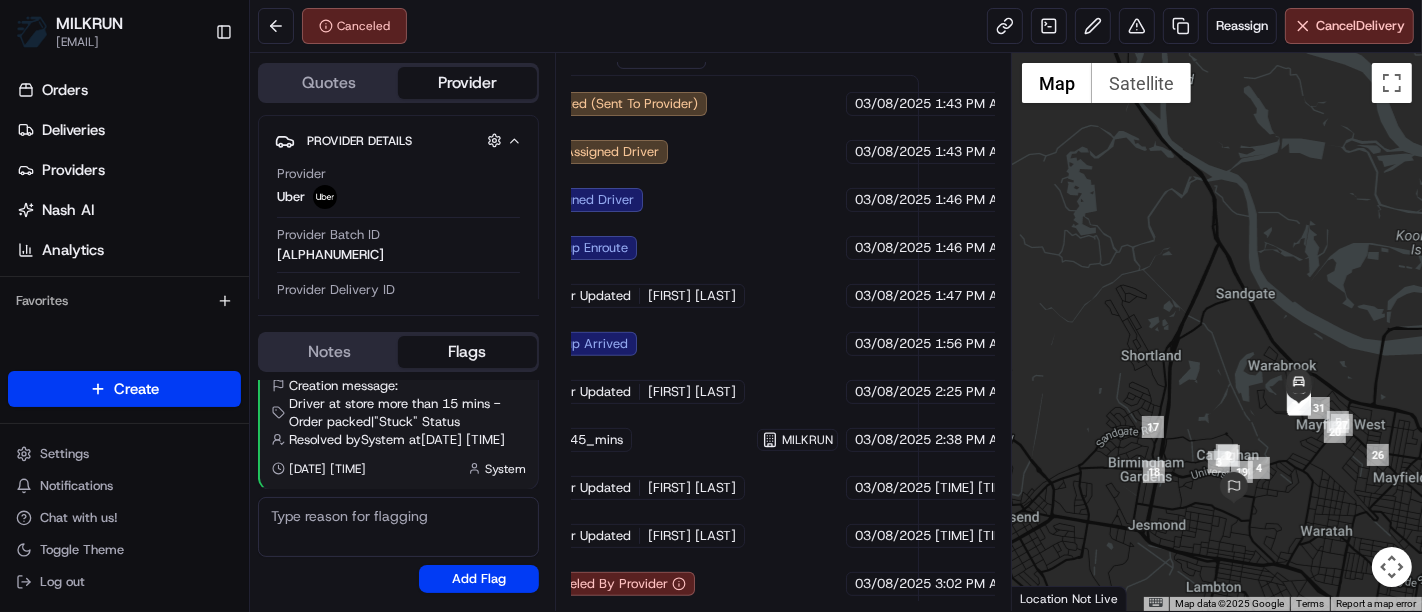 drag, startPoint x: 1365, startPoint y: 538, endPoint x: 1253, endPoint y: 487, distance: 123.065025 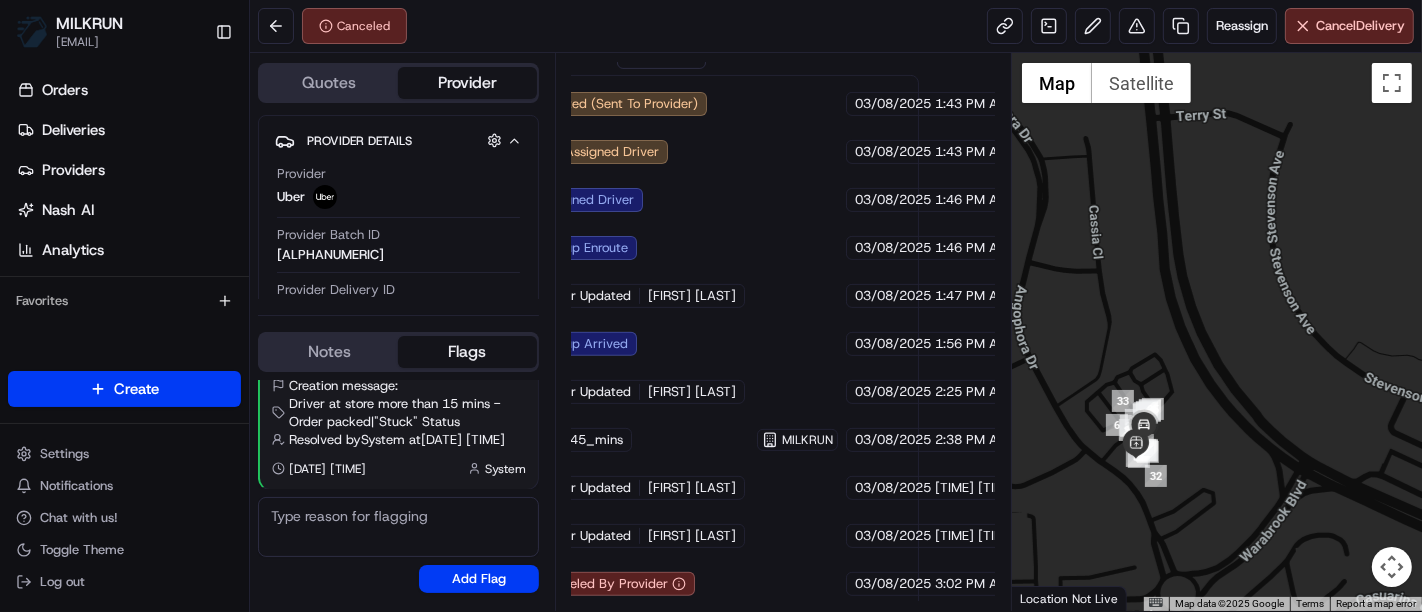 drag, startPoint x: 1131, startPoint y: 455, endPoint x: 1126, endPoint y: 348, distance: 107.11676 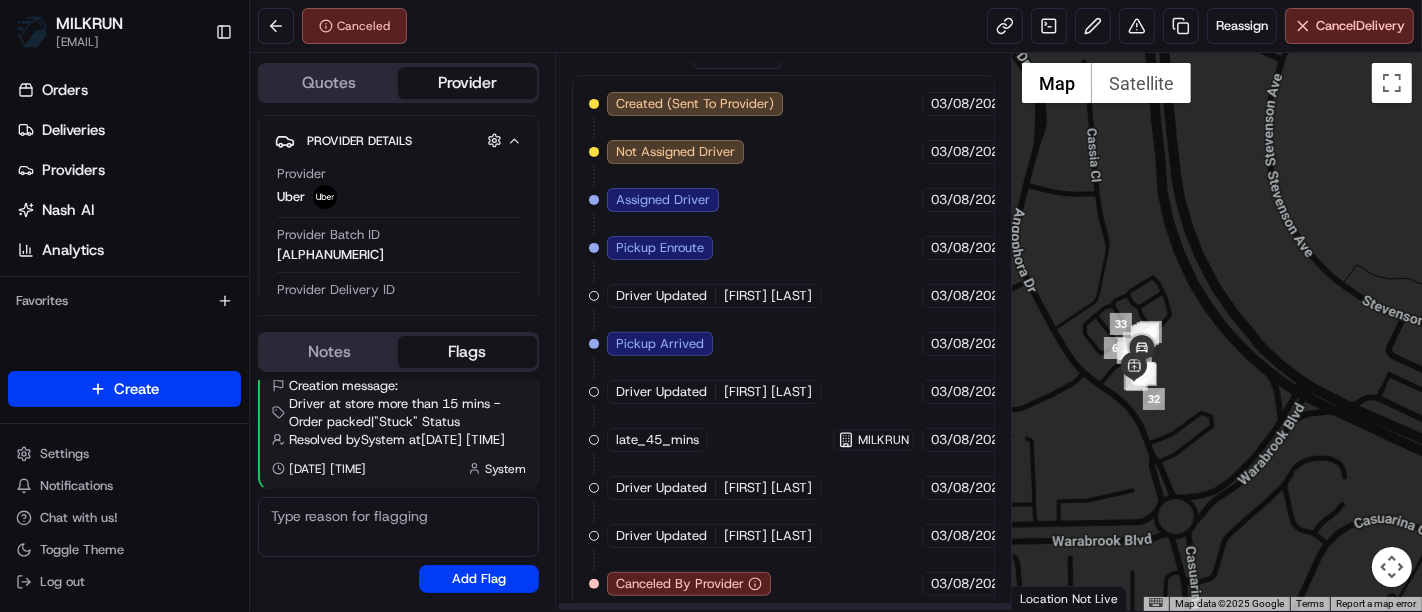 scroll, scrollTop: 590, scrollLeft: 1, axis: both 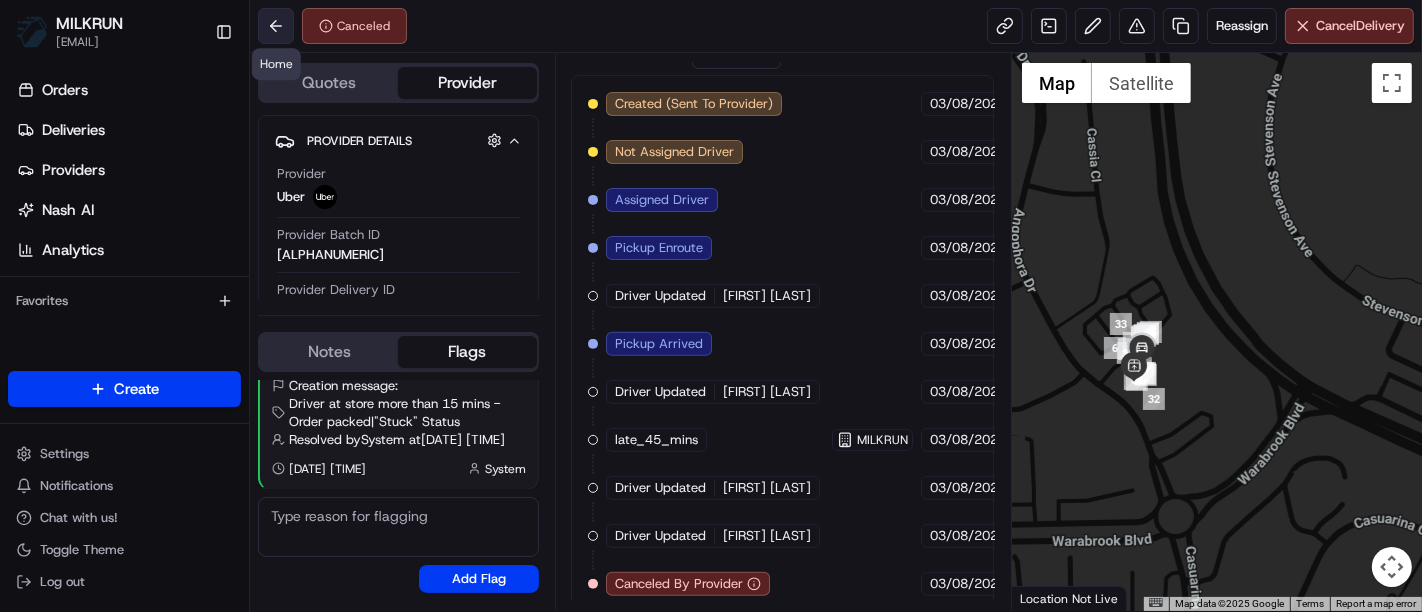 click at bounding box center (276, 26) 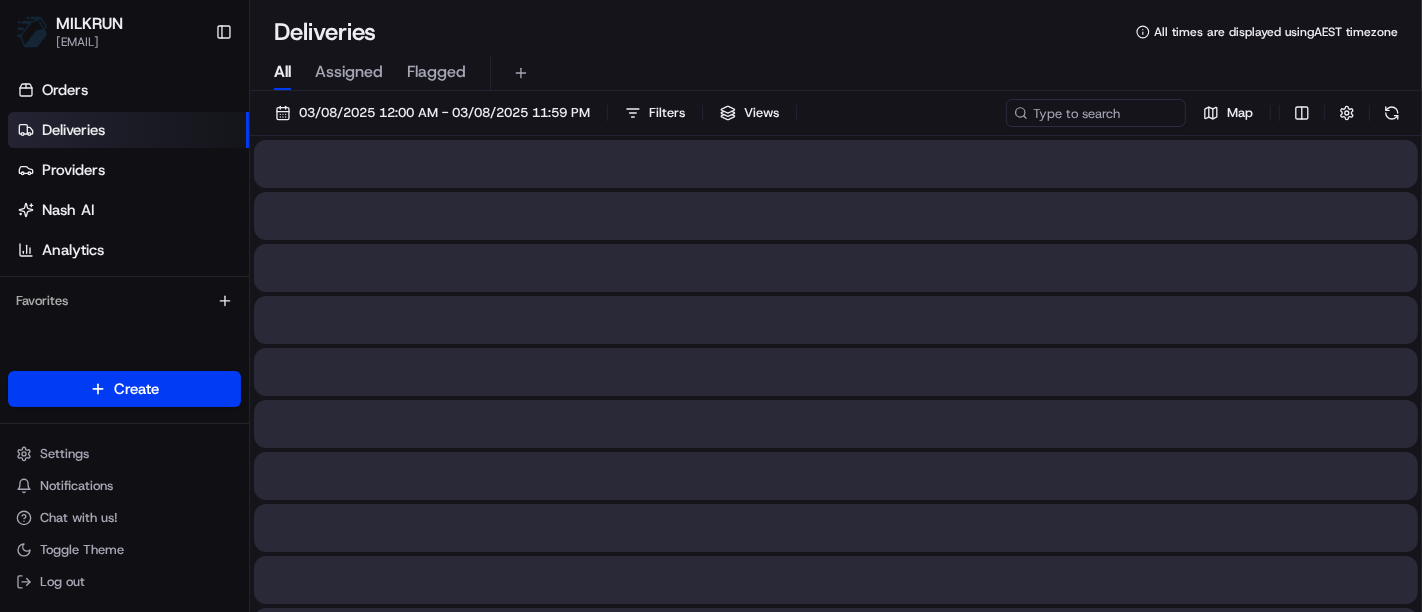 click on "All" at bounding box center [282, 72] 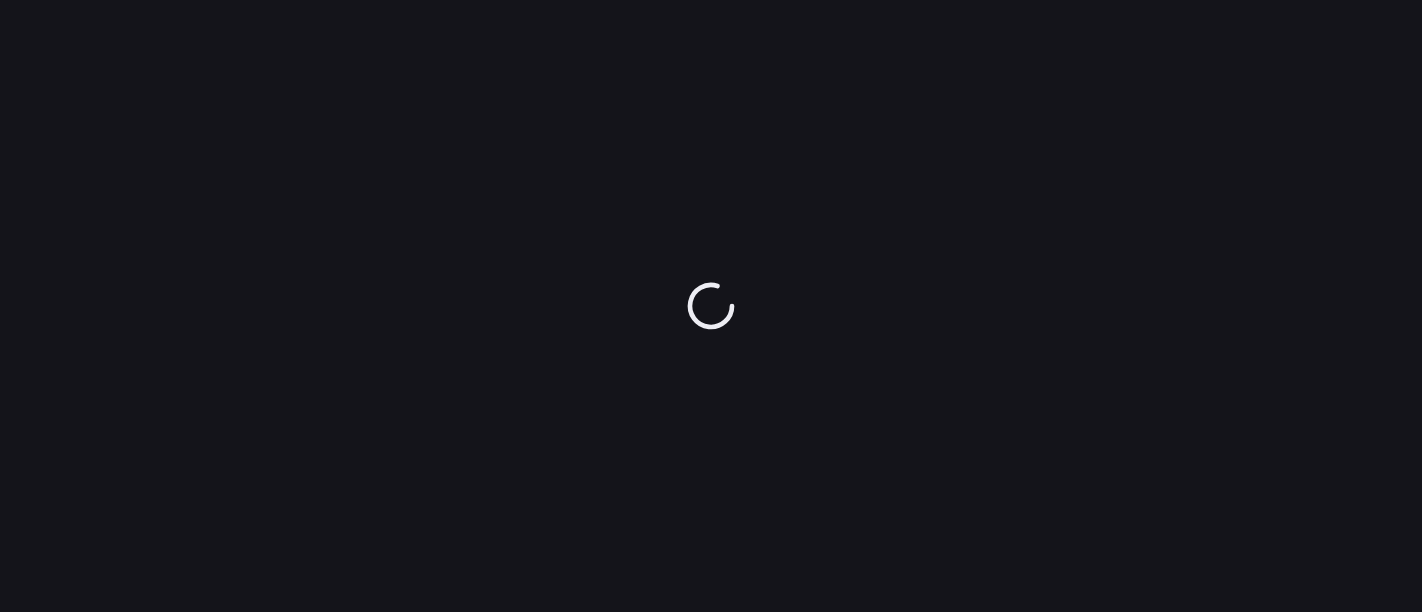 scroll, scrollTop: 0, scrollLeft: 0, axis: both 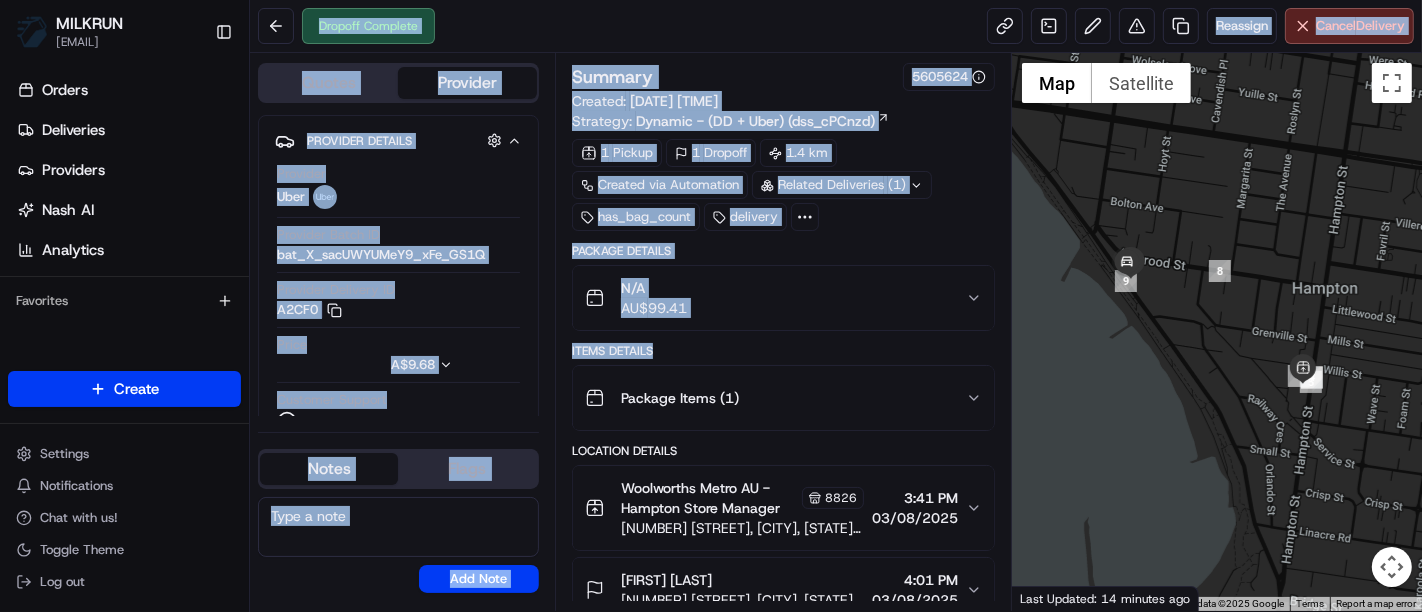 drag, startPoint x: 0, startPoint y: 0, endPoint x: 288, endPoint y: -119, distance: 311.61676 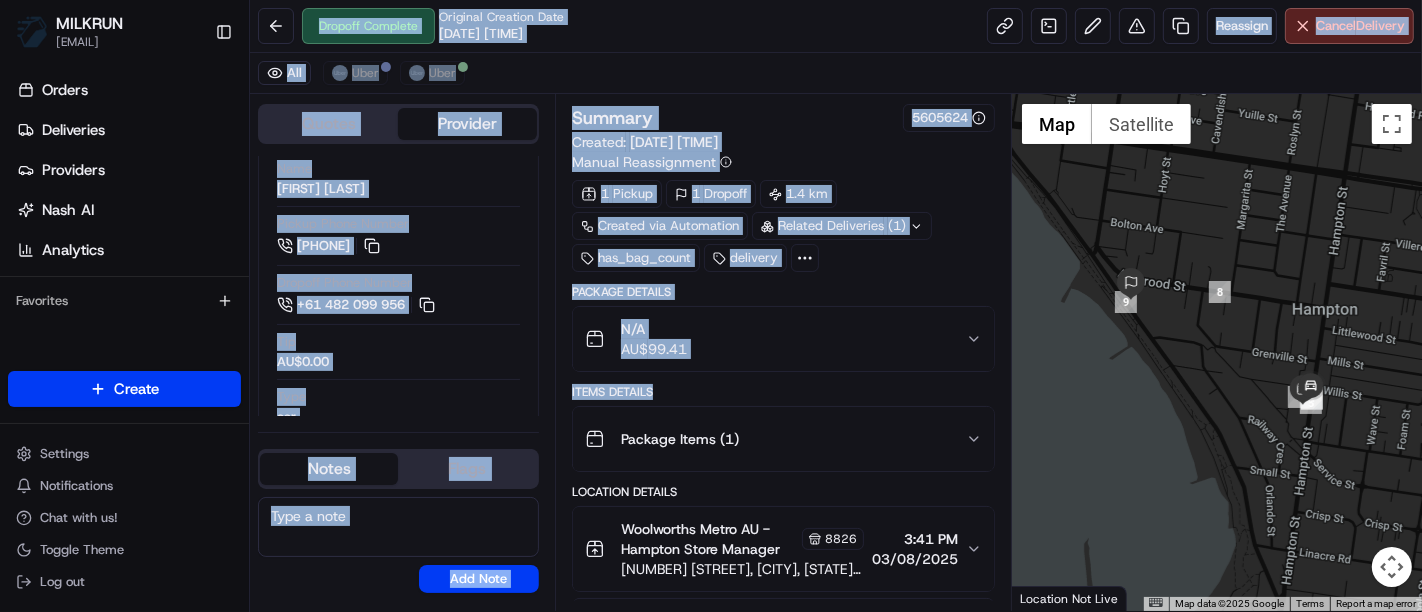 scroll, scrollTop: 513, scrollLeft: 0, axis: vertical 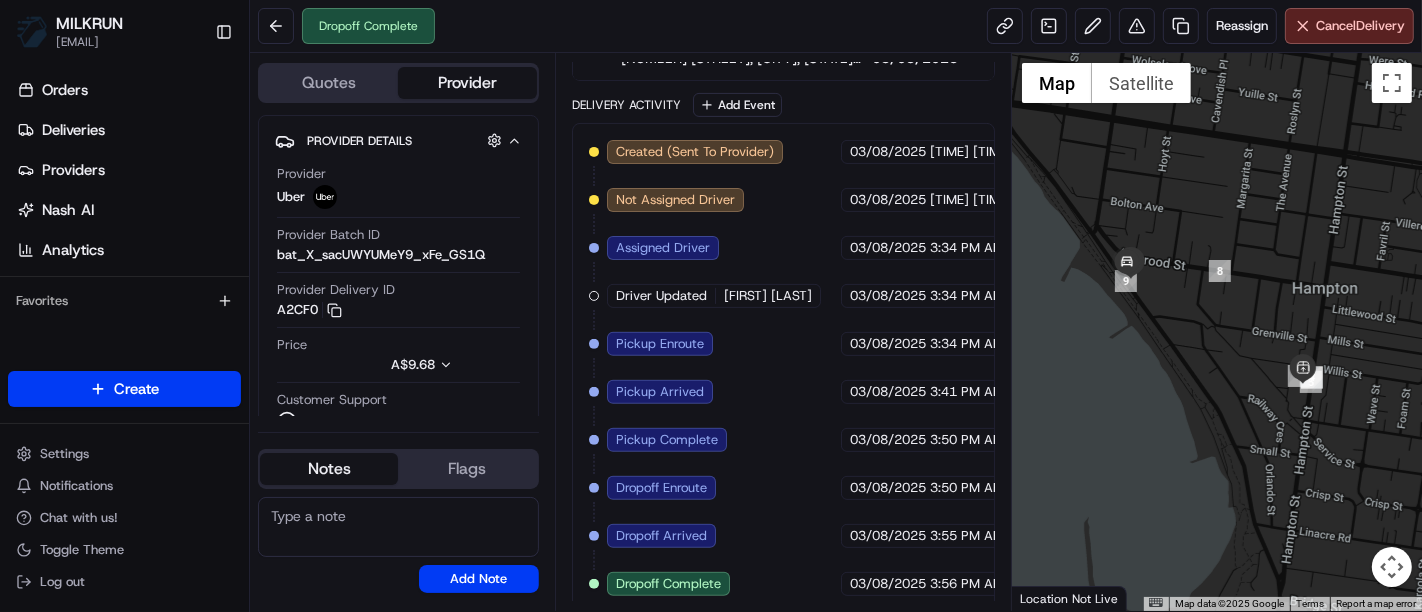 click on "Dropoff Complete Reassign Cancel  Delivery" at bounding box center [836, 26] 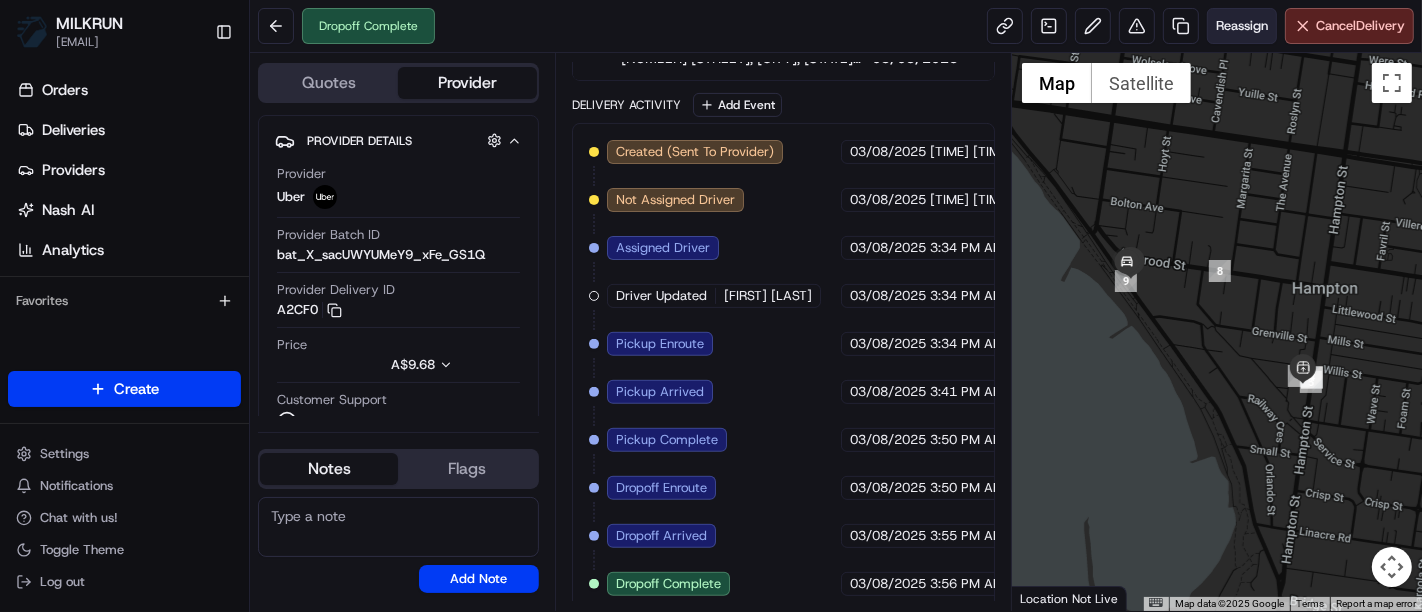 click on "Reassign" at bounding box center [1242, 26] 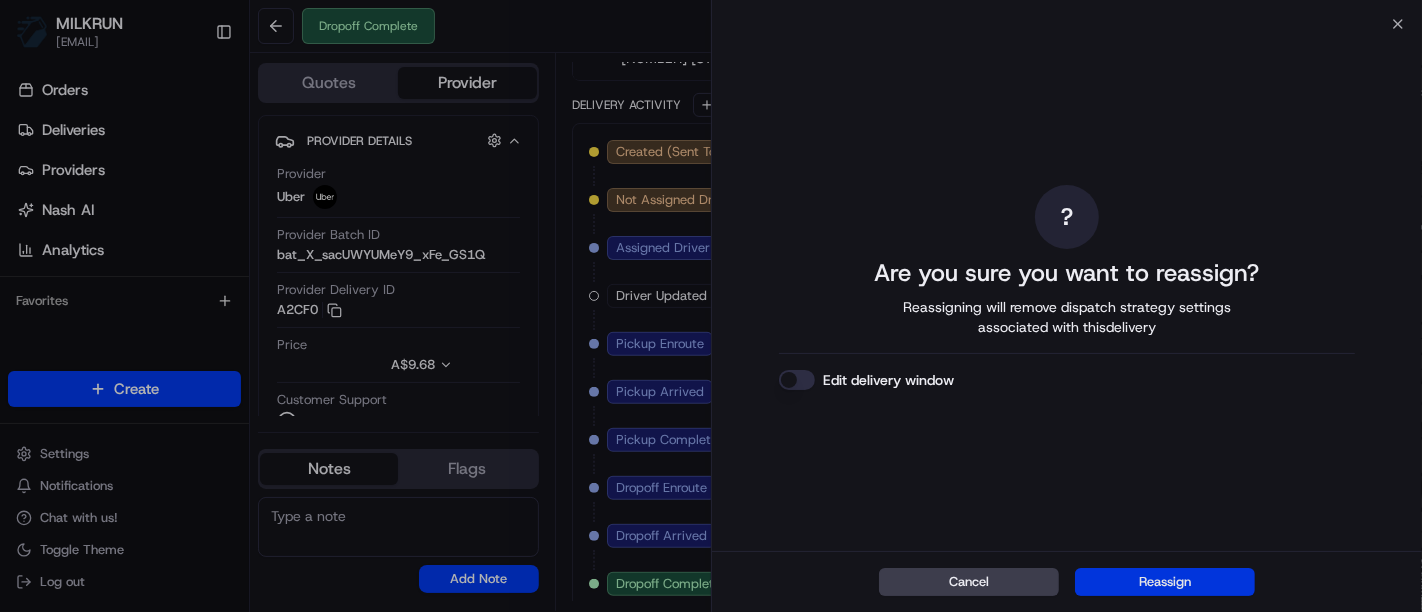 click on "Reassign" at bounding box center (1165, 582) 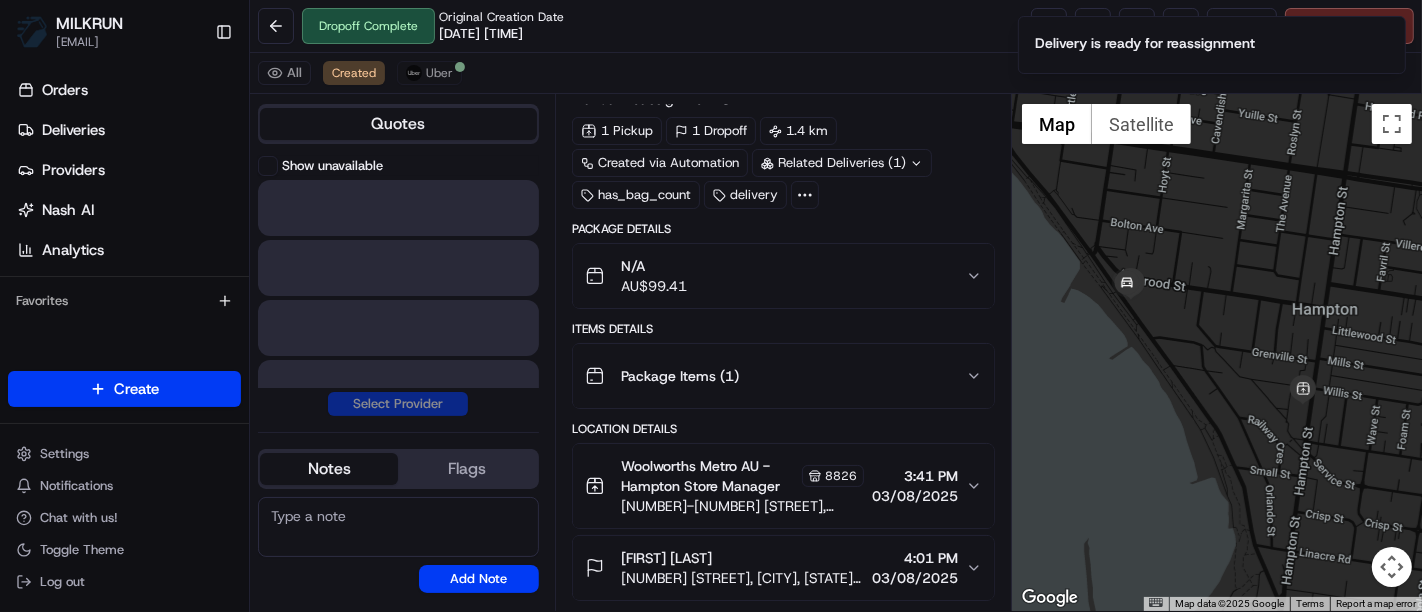 scroll, scrollTop: 57, scrollLeft: 0, axis: vertical 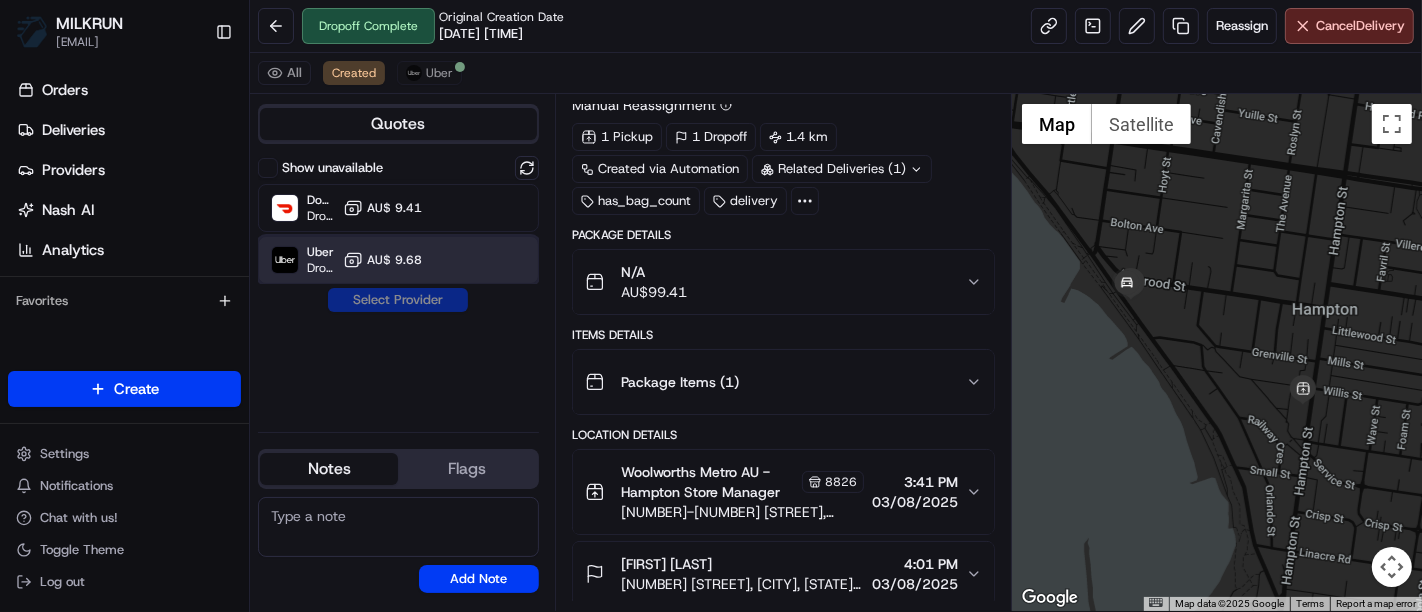 click at bounding box center [478, 260] 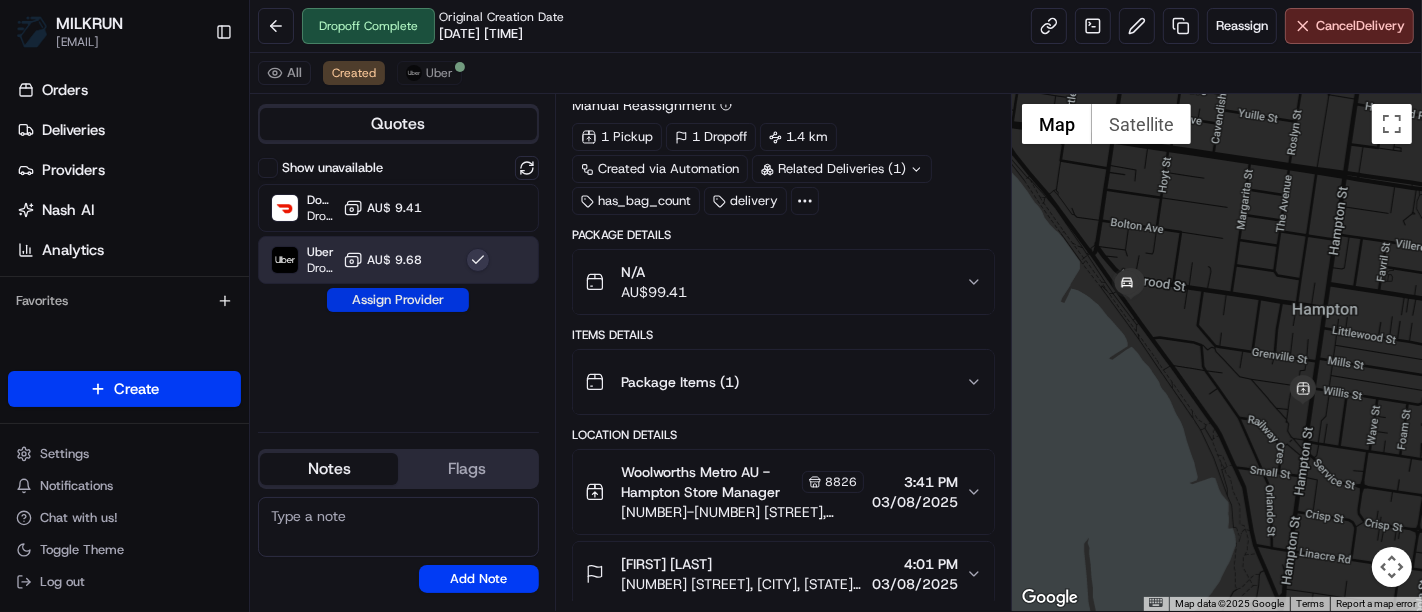 click on "Assign Provider" at bounding box center [398, 300] 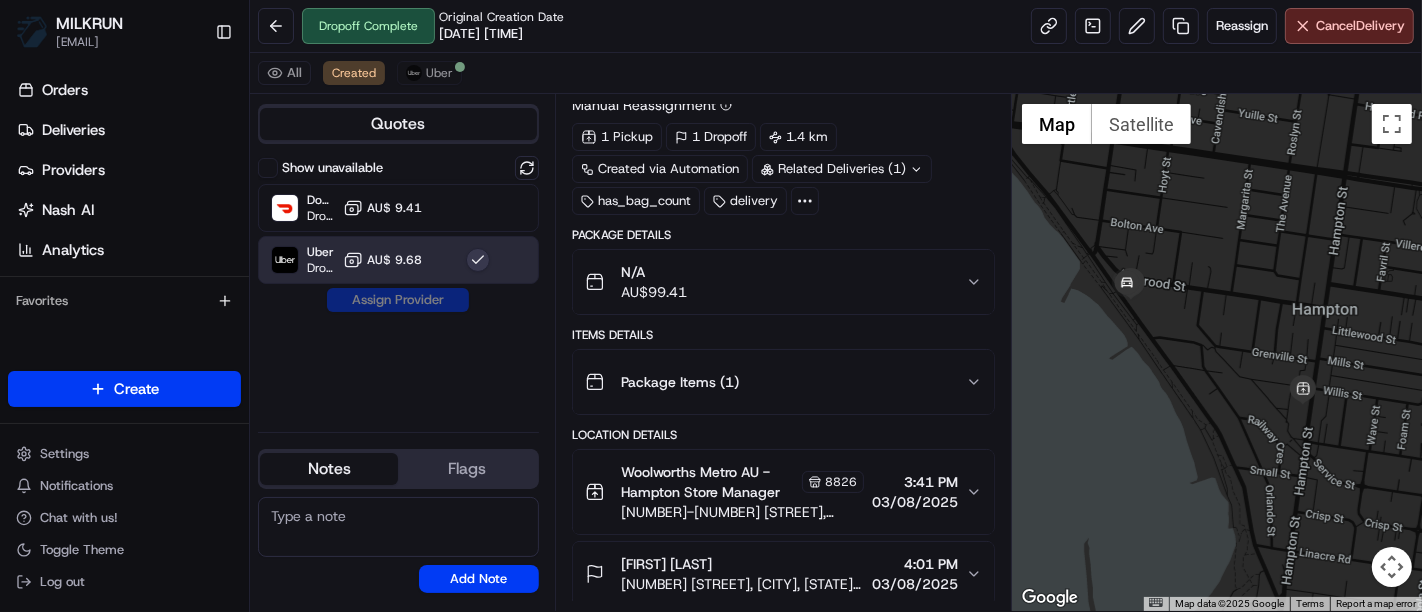 scroll, scrollTop: 204, scrollLeft: 0, axis: vertical 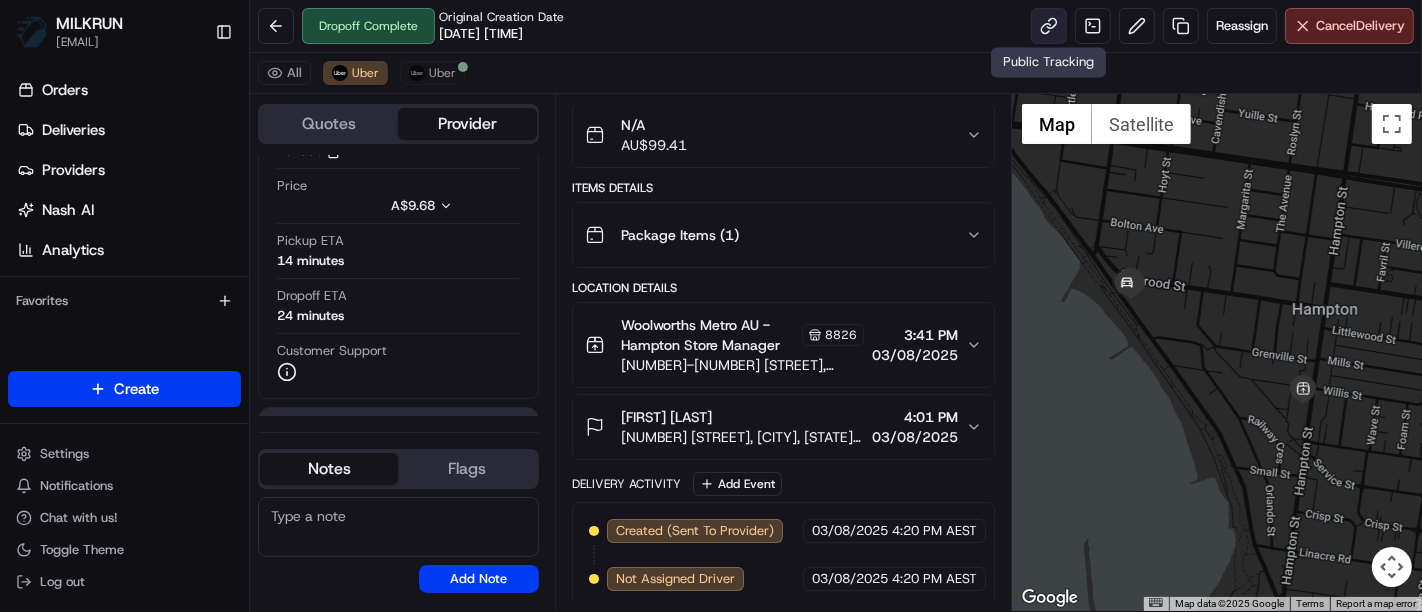 click at bounding box center [1049, 26] 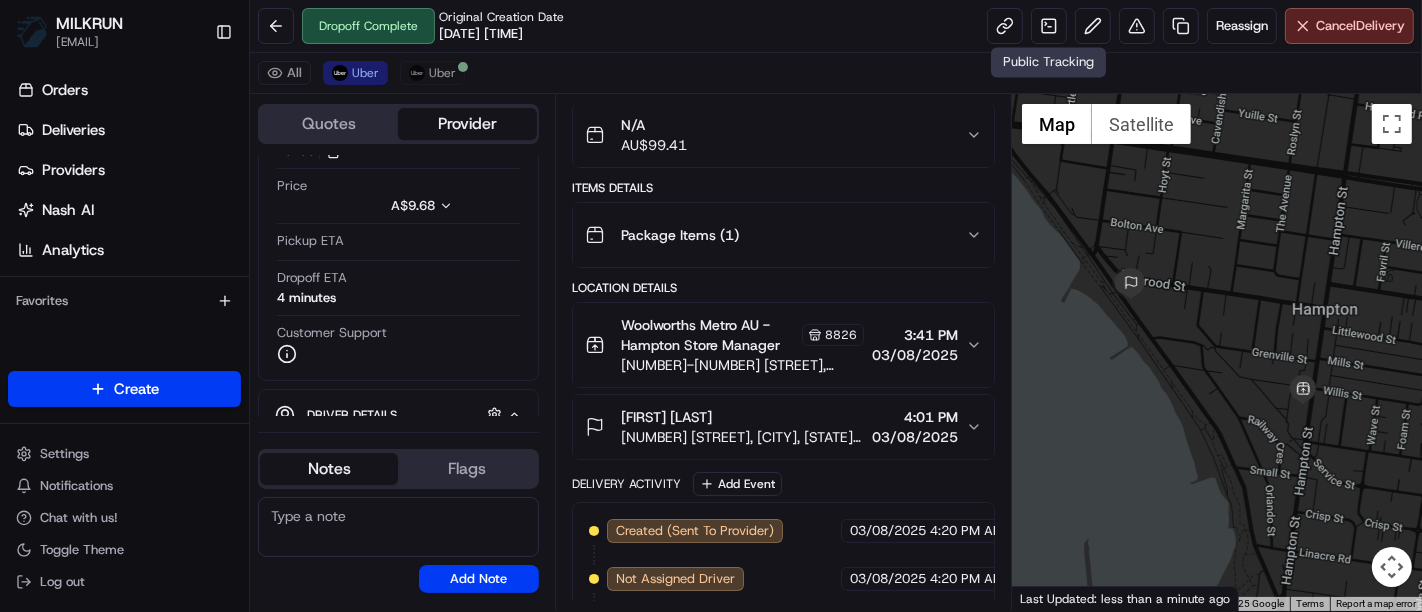 scroll, scrollTop: 488, scrollLeft: 0, axis: vertical 